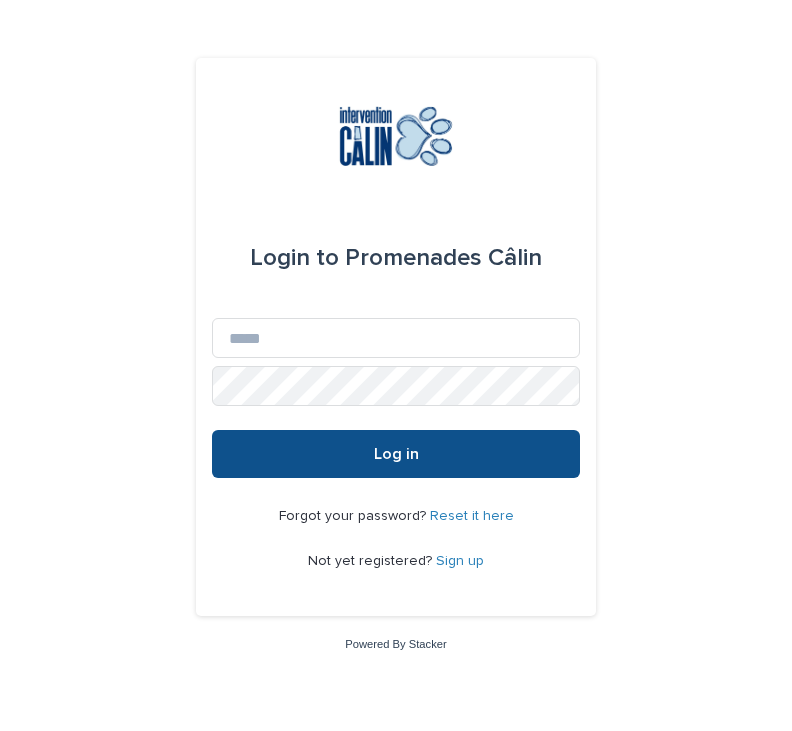 scroll, scrollTop: 0, scrollLeft: 0, axis: both 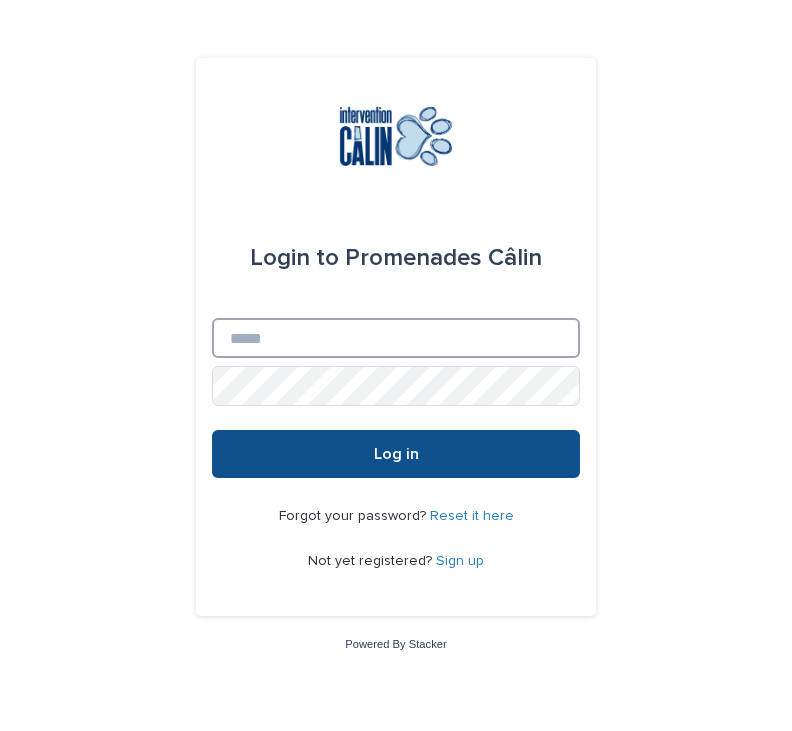 click on "Email" at bounding box center (396, 338) 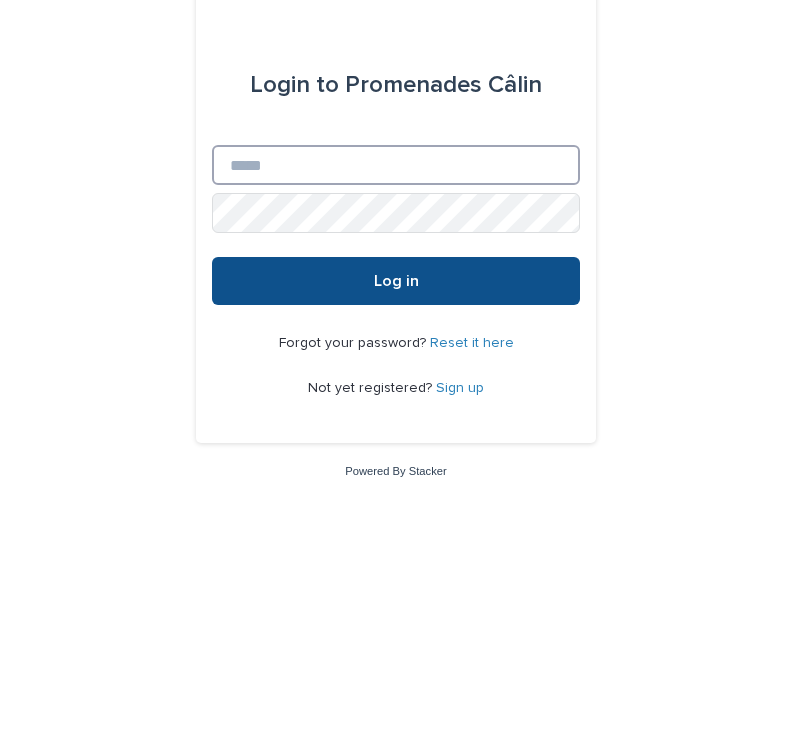 type on "**********" 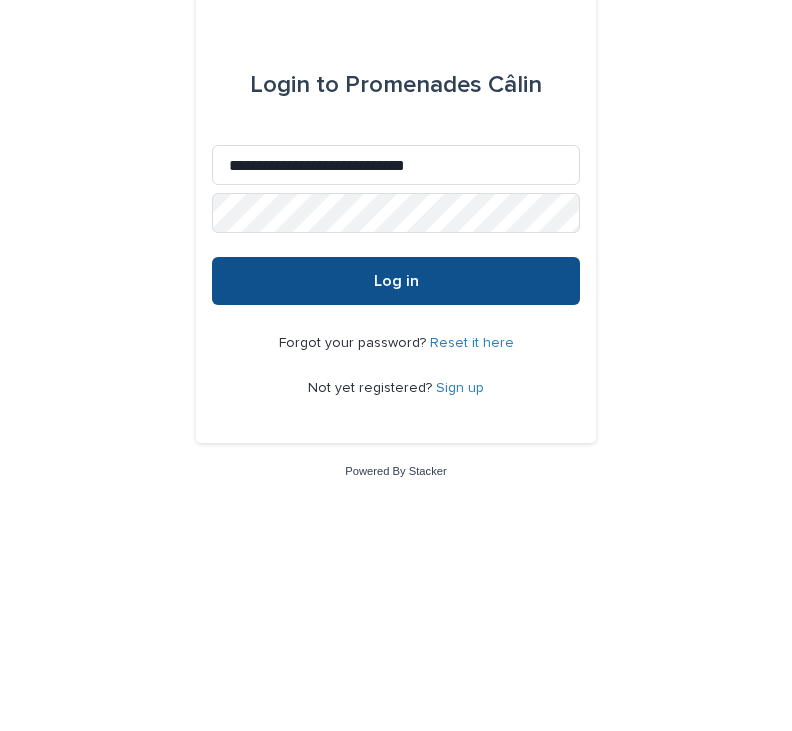 click on "Log in" at bounding box center [396, 454] 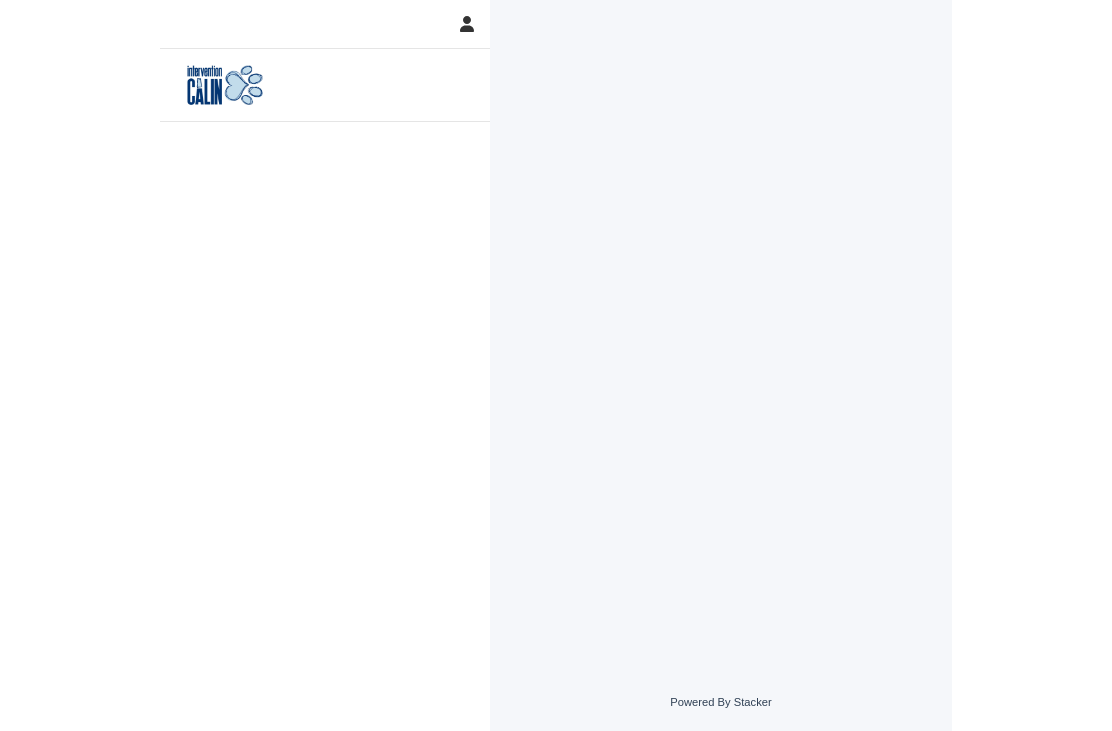 scroll, scrollTop: 0, scrollLeft: 0, axis: both 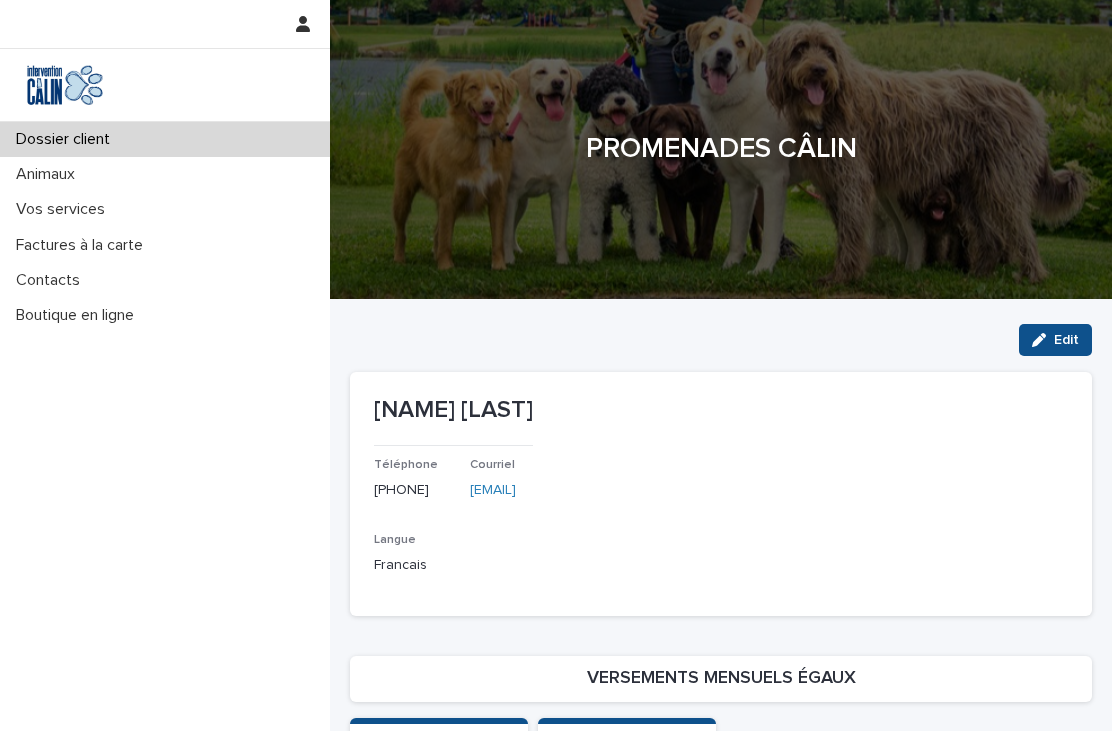 click on "Vos services" at bounding box center (165, 209) 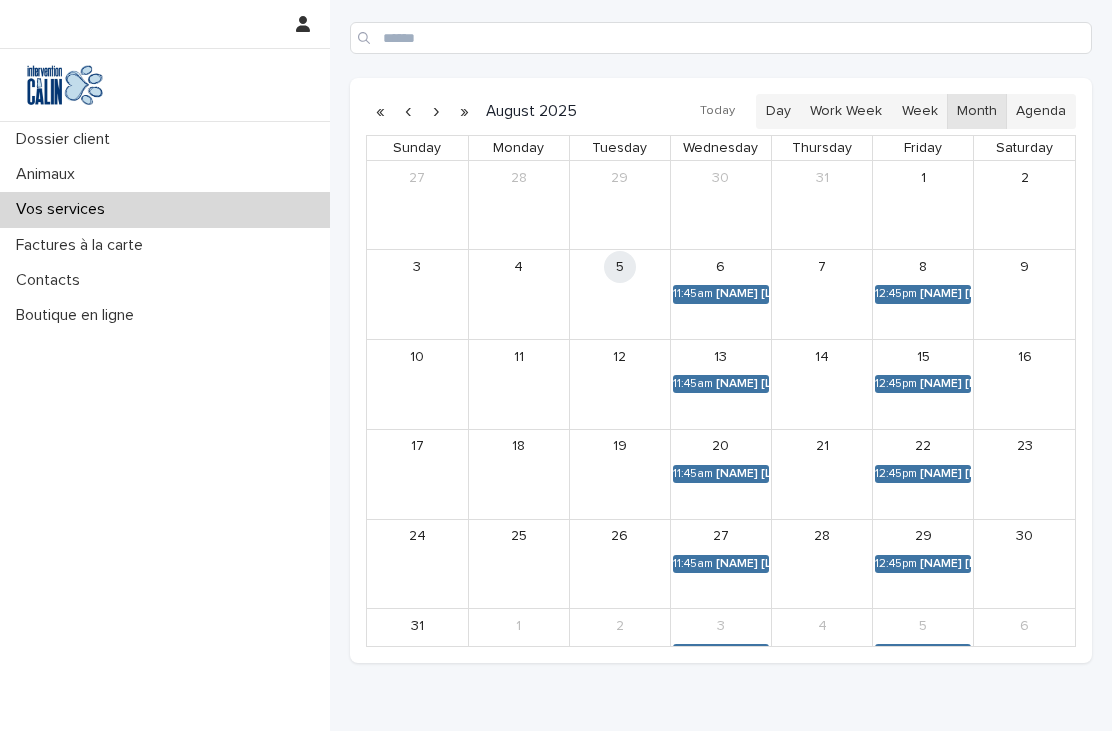 scroll, scrollTop: 422, scrollLeft: 0, axis: vertical 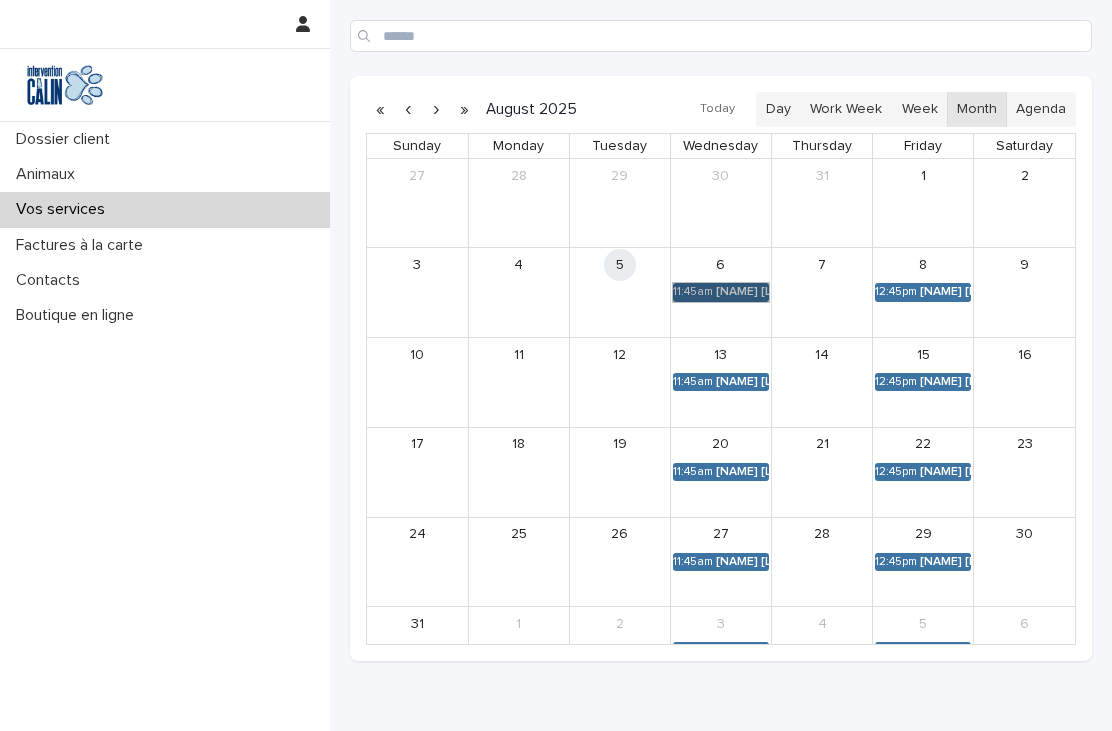 click on "[TIME] [NAME] [LAST]" at bounding box center (721, 292) 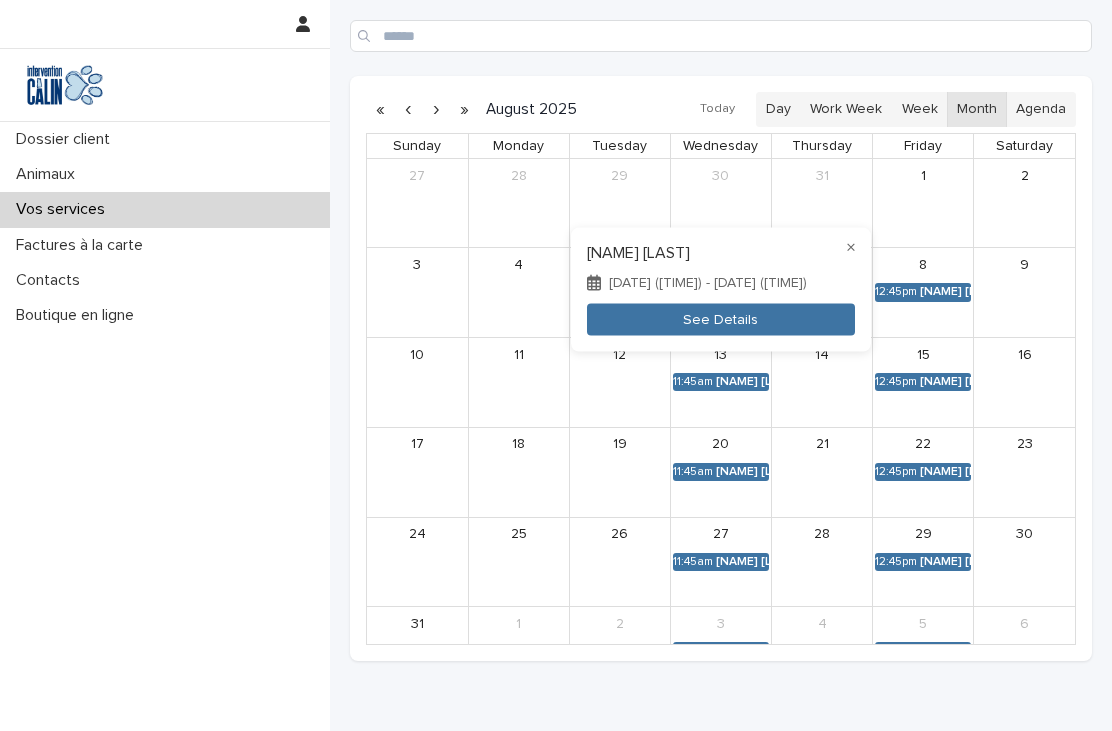 click on "See Details" at bounding box center (721, 319) 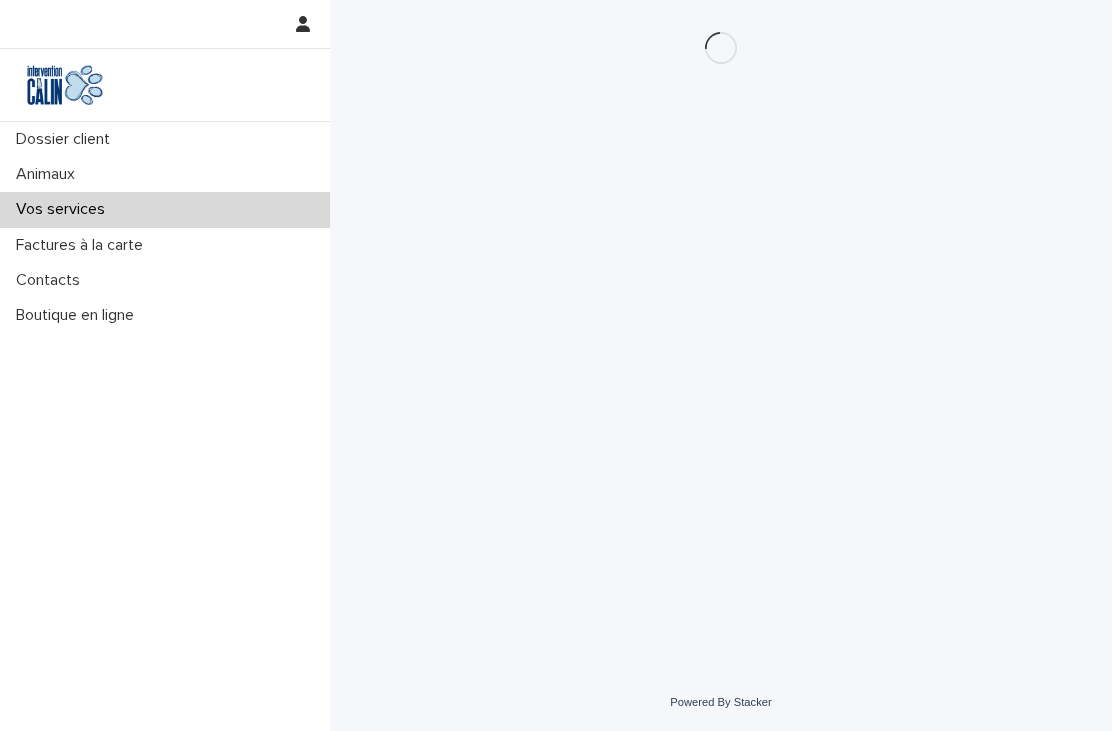 scroll, scrollTop: 0, scrollLeft: 0, axis: both 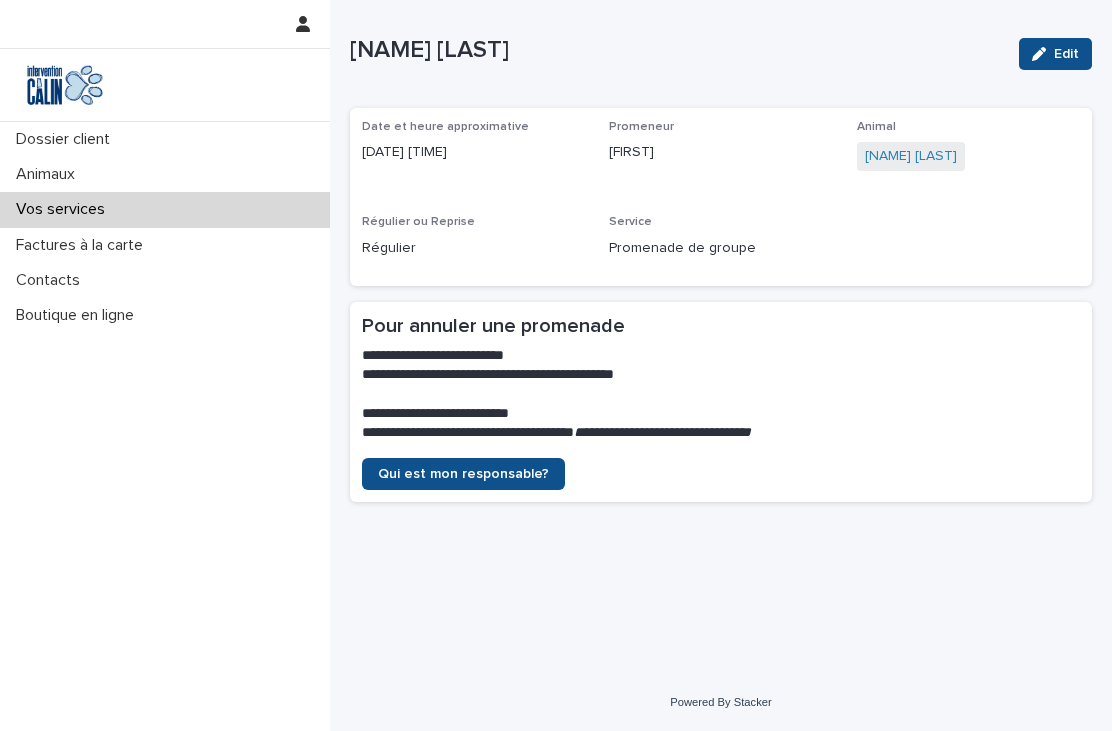 click on "Vos services" at bounding box center (165, 209) 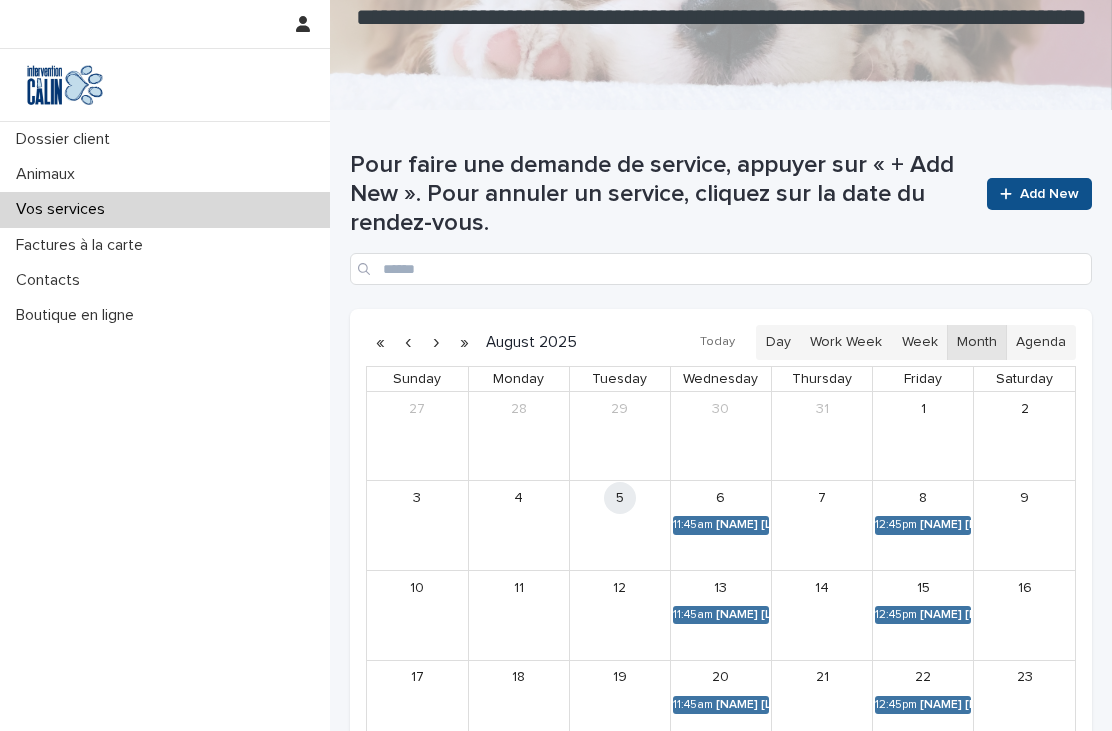 scroll, scrollTop: 285, scrollLeft: 0, axis: vertical 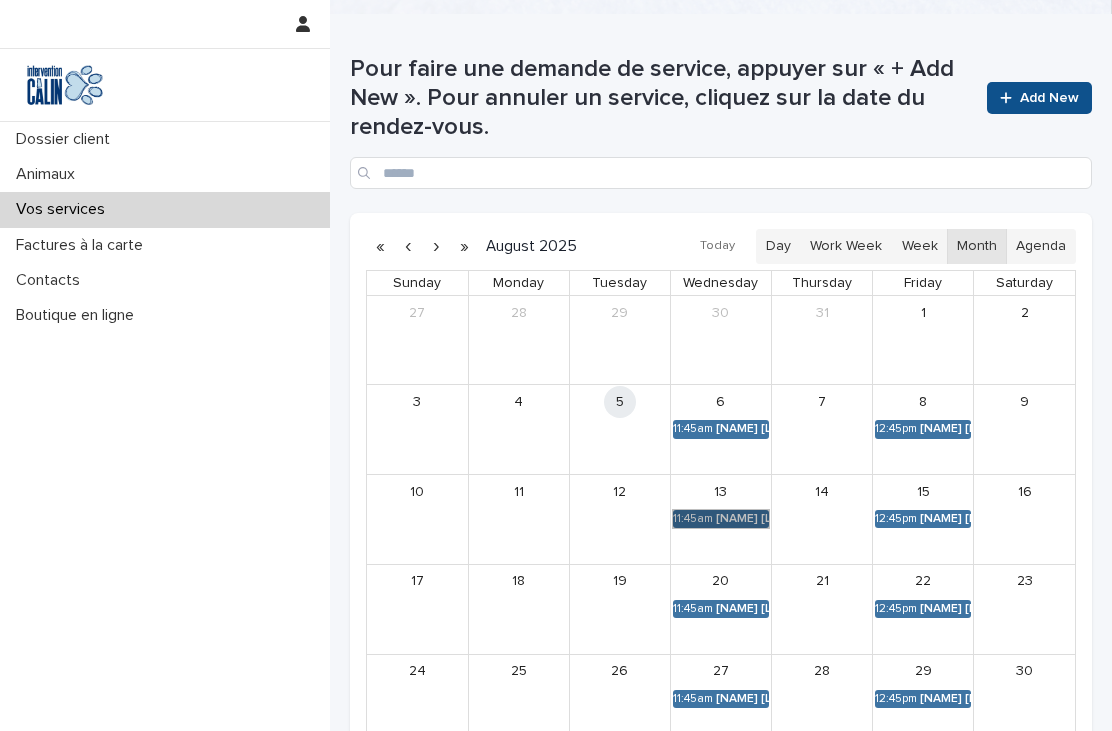 click on "[TIME] [NAME] [LAST]" at bounding box center [721, 519] 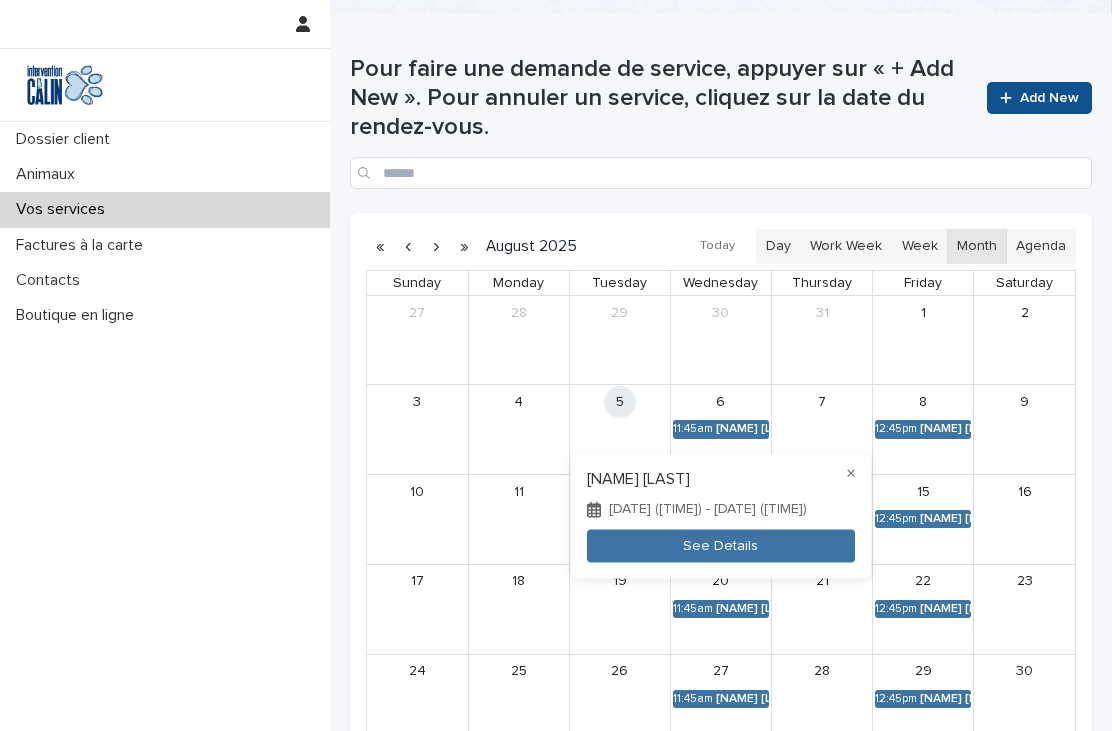 click on "See Details" at bounding box center [721, 546] 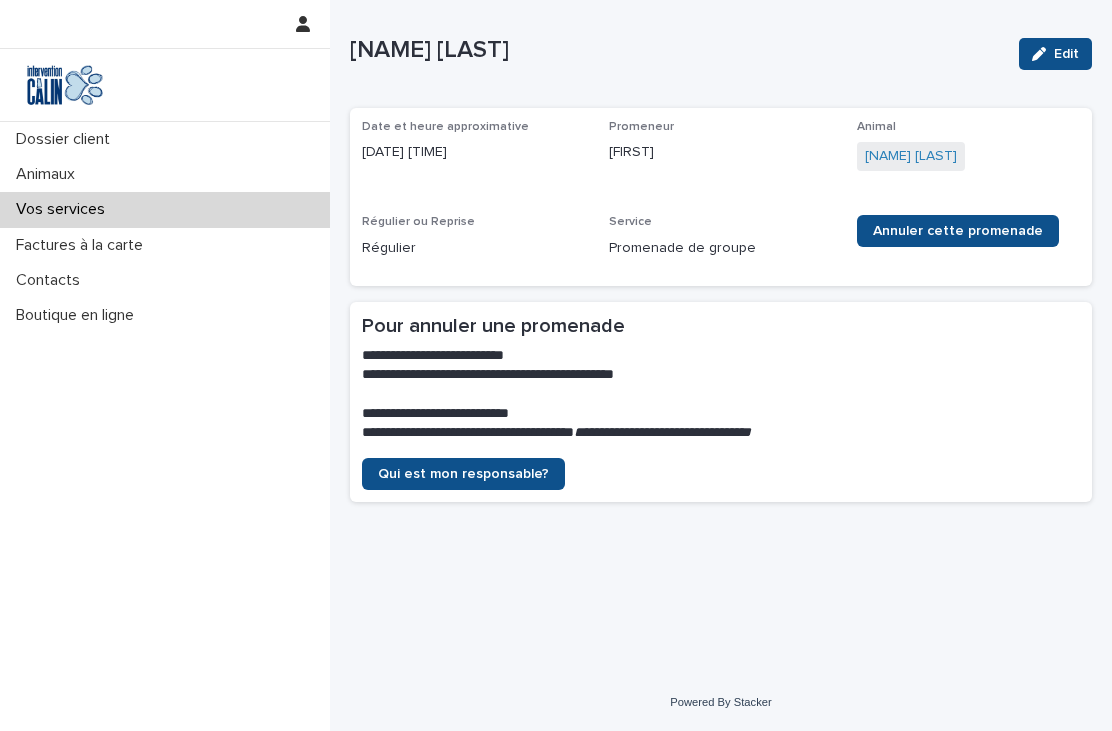 click on "Vos services" at bounding box center (165, 209) 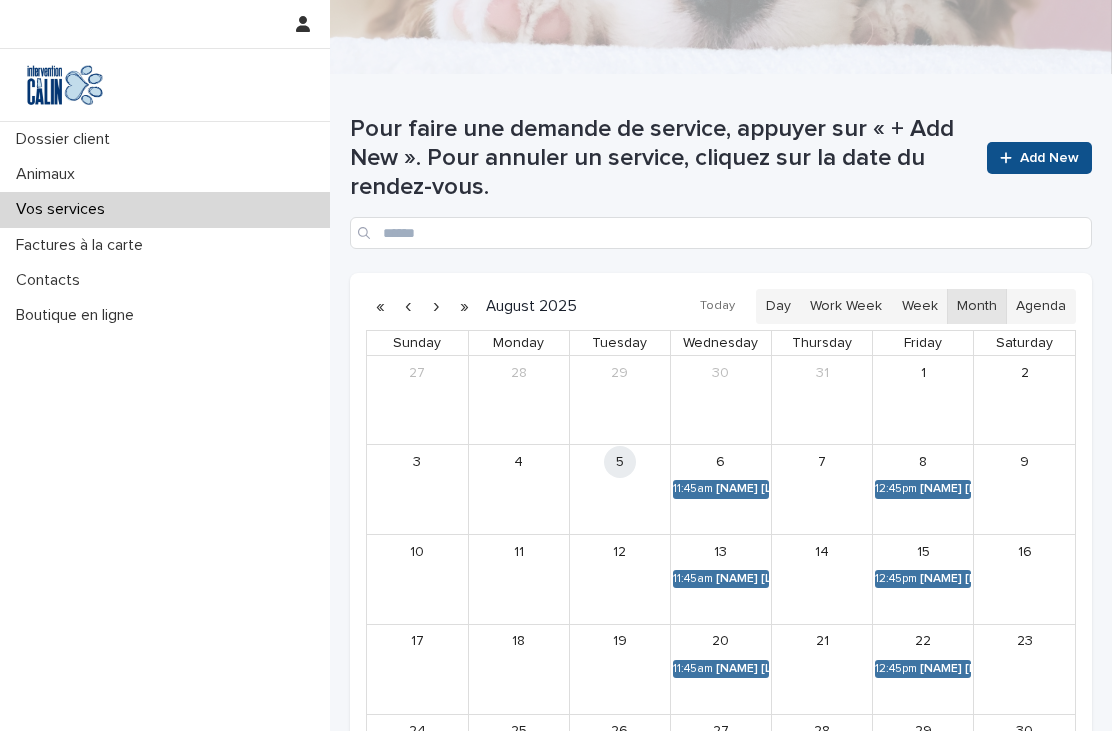 scroll, scrollTop: 263, scrollLeft: 0, axis: vertical 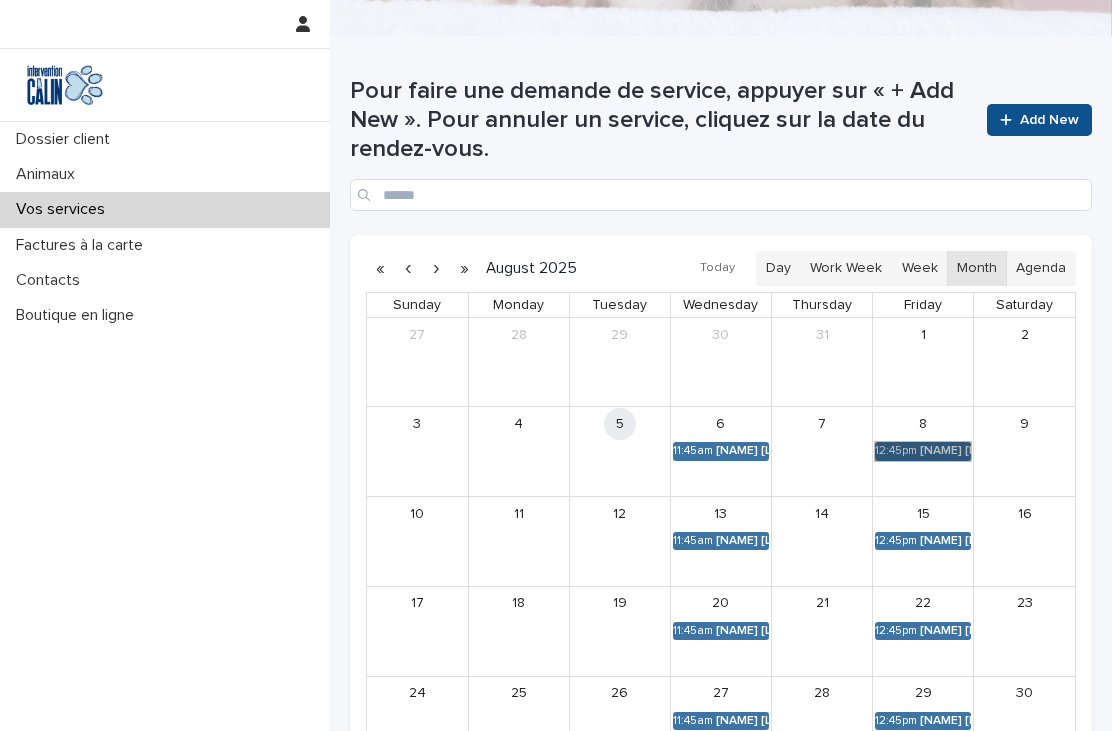 click on "[TIME] [NAME] [LAST]" at bounding box center (923, 451) 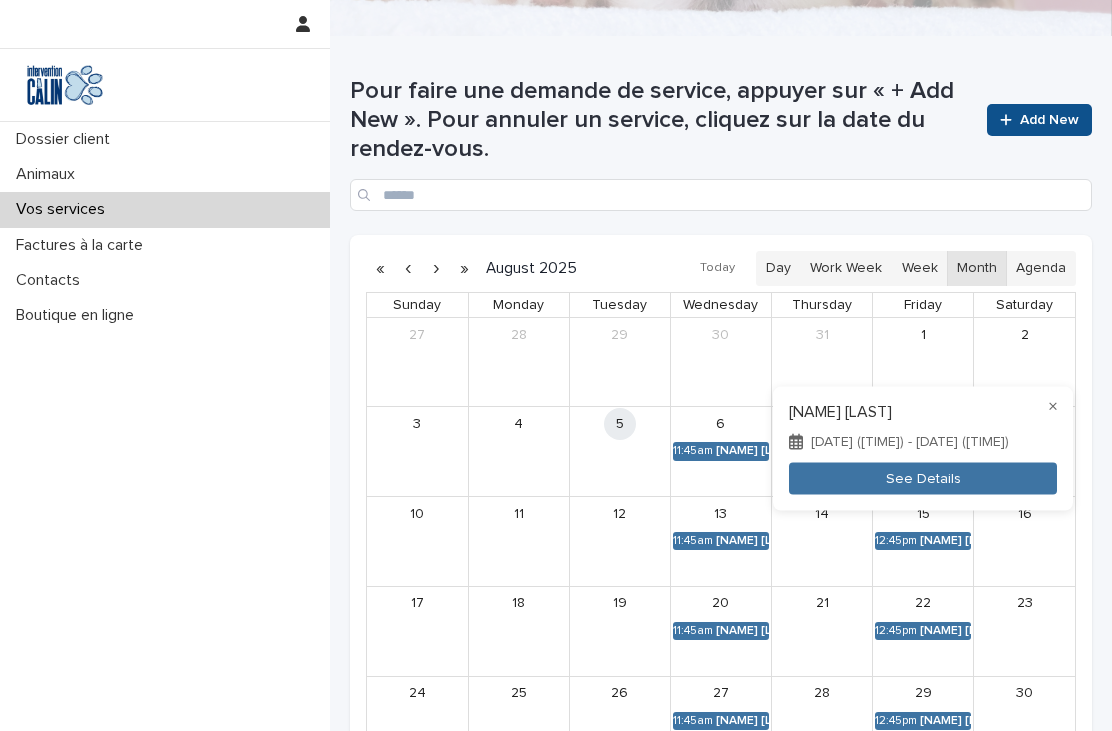 click on "See Details" at bounding box center [923, 478] 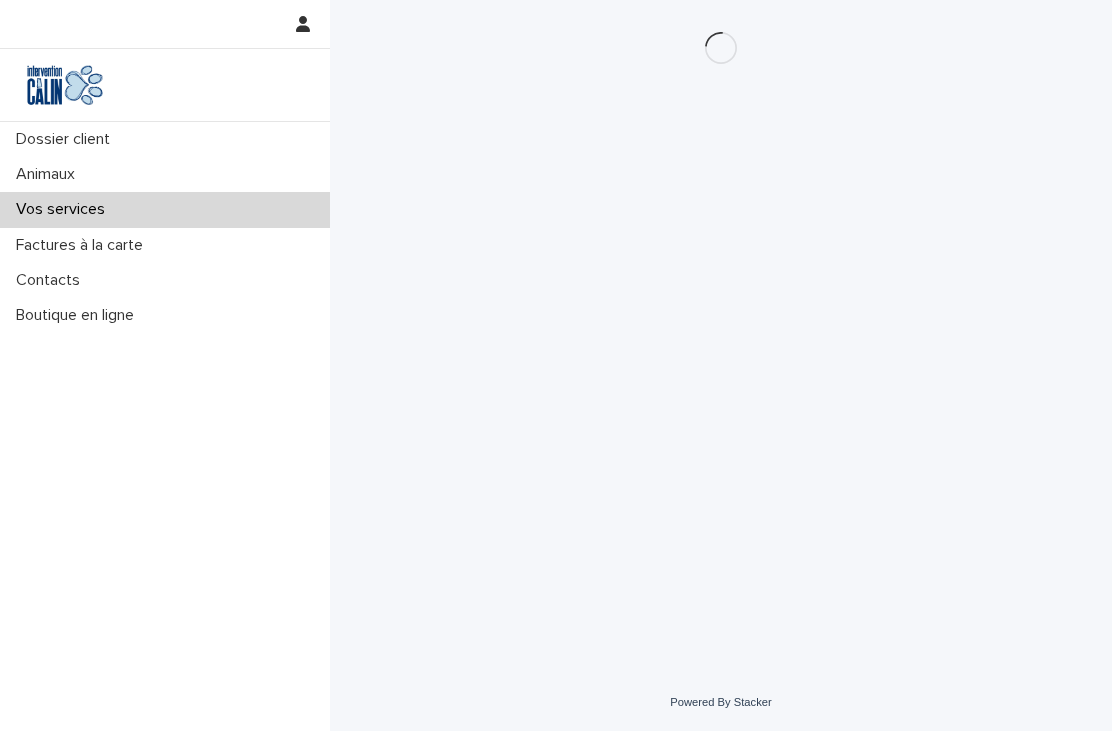 scroll, scrollTop: 0, scrollLeft: 0, axis: both 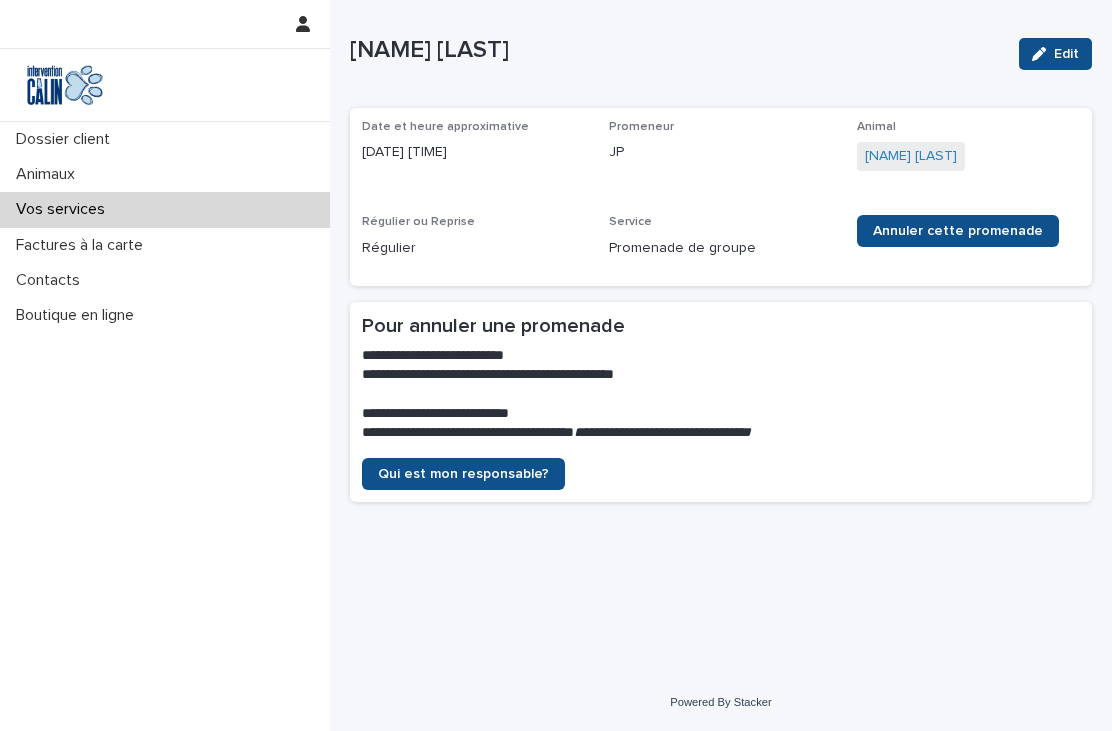 click on "Factures à la carte" at bounding box center (165, 245) 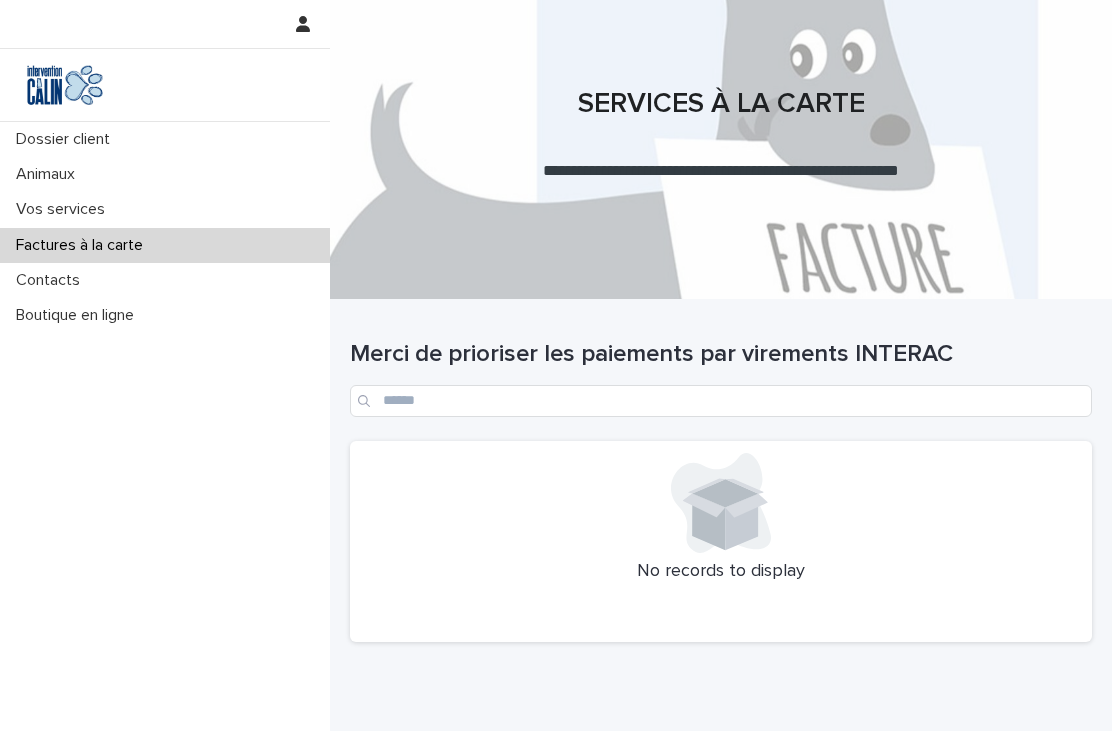 click on "Vos services" at bounding box center (165, 209) 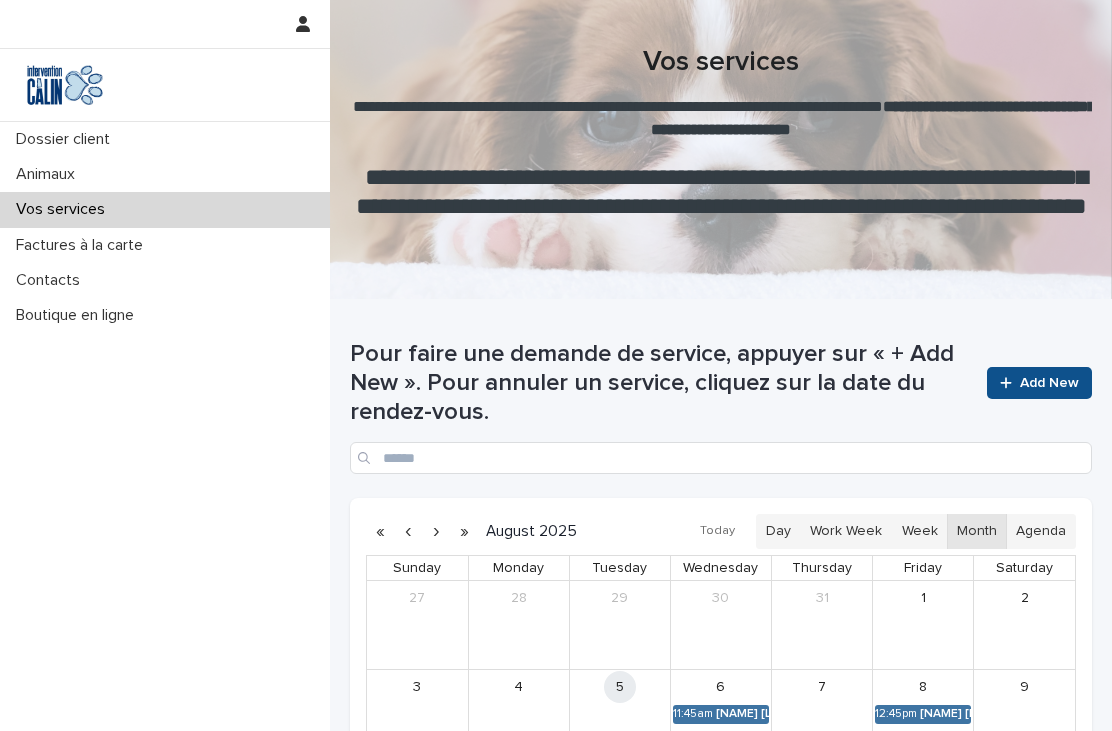 scroll, scrollTop: 0, scrollLeft: 0, axis: both 